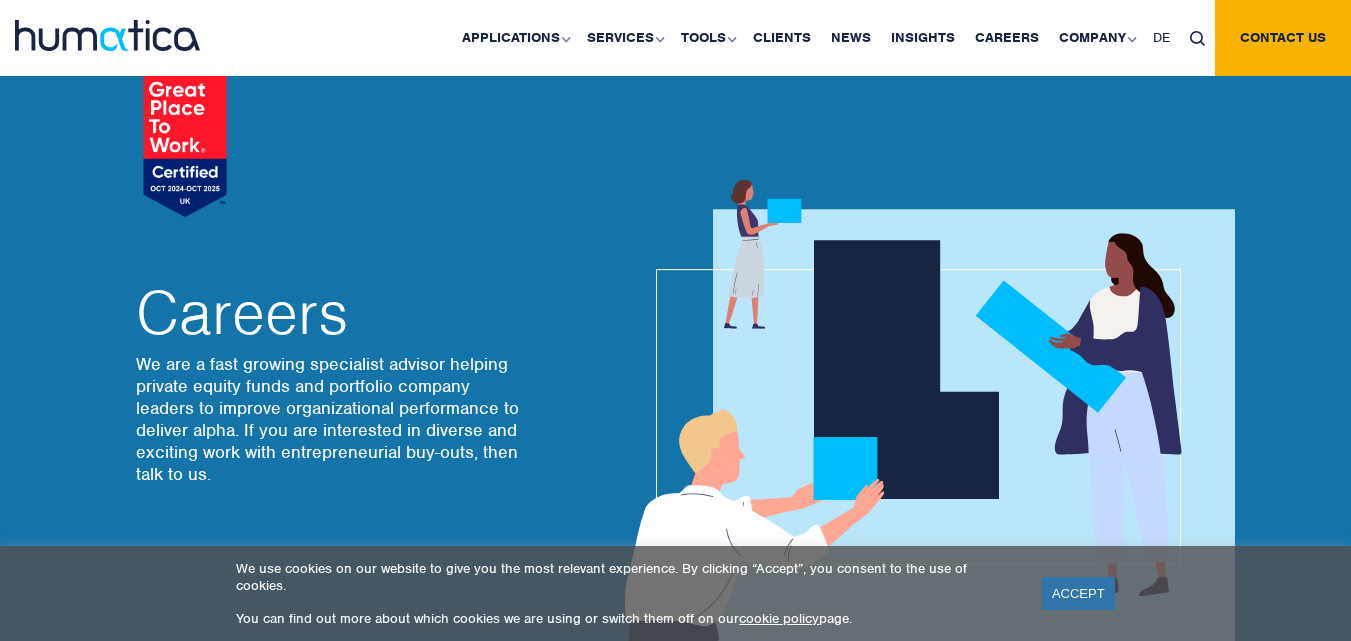 scroll, scrollTop: 0, scrollLeft: 0, axis: both 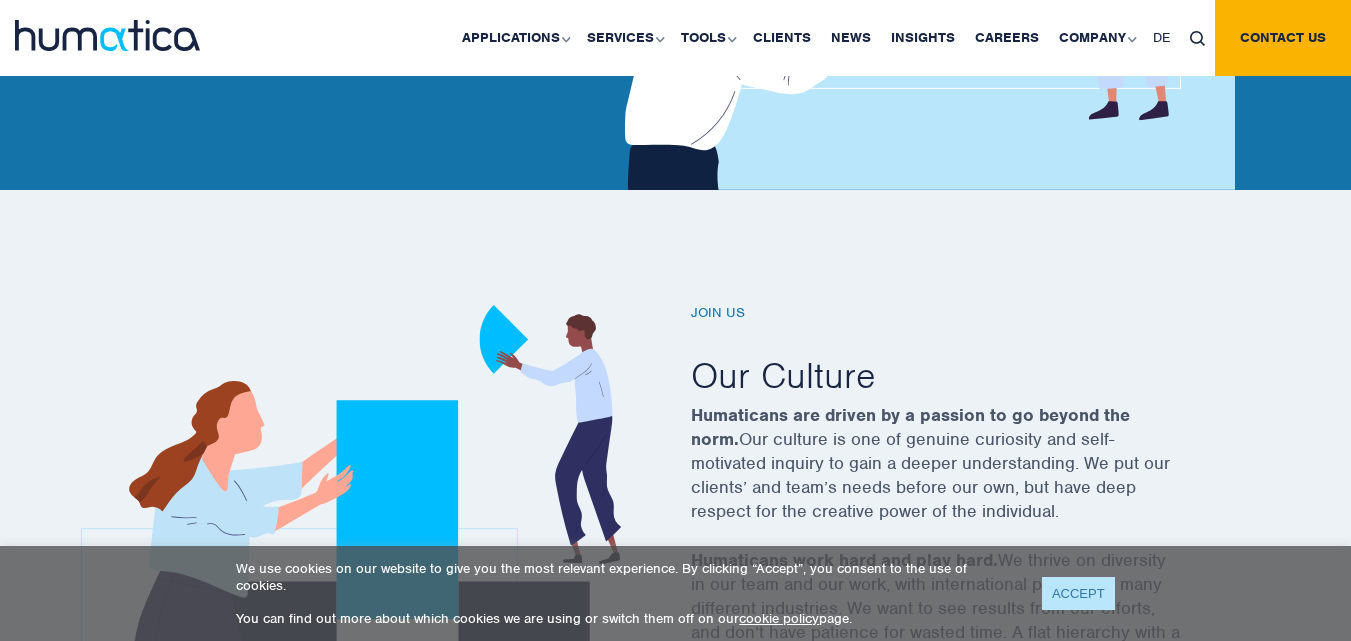 click on "ACCEPT" at bounding box center [1078, 593] 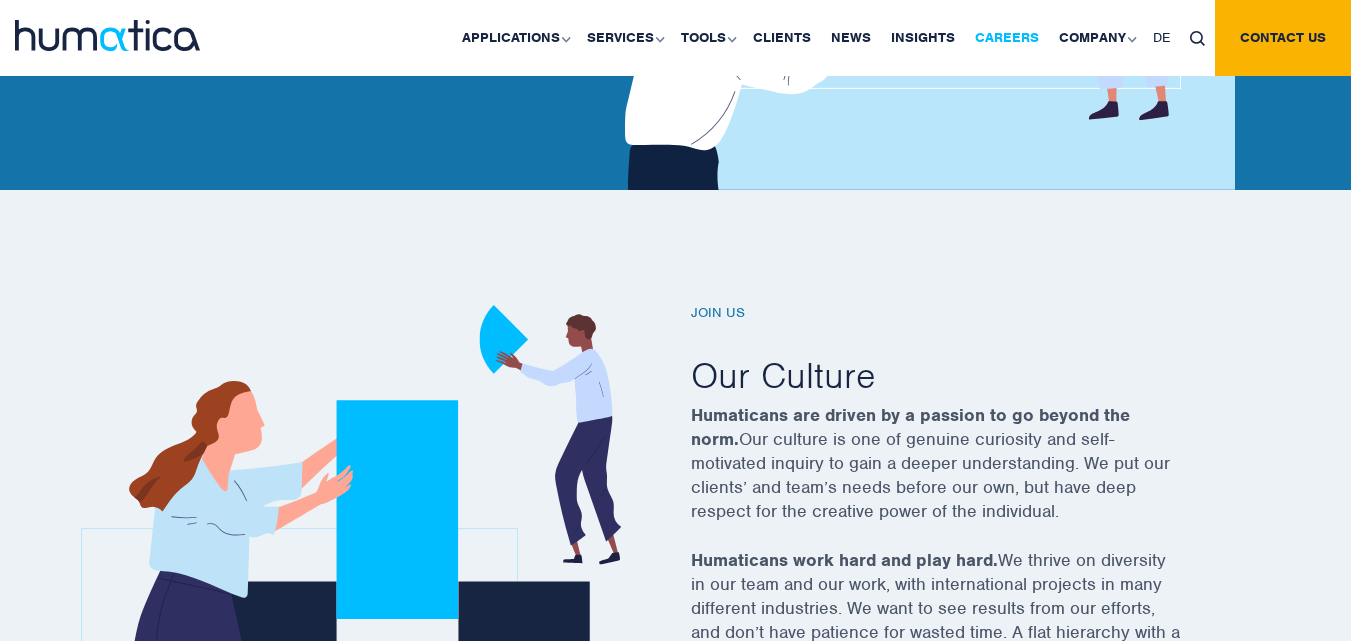 click on "Careers" at bounding box center (1007, 38) 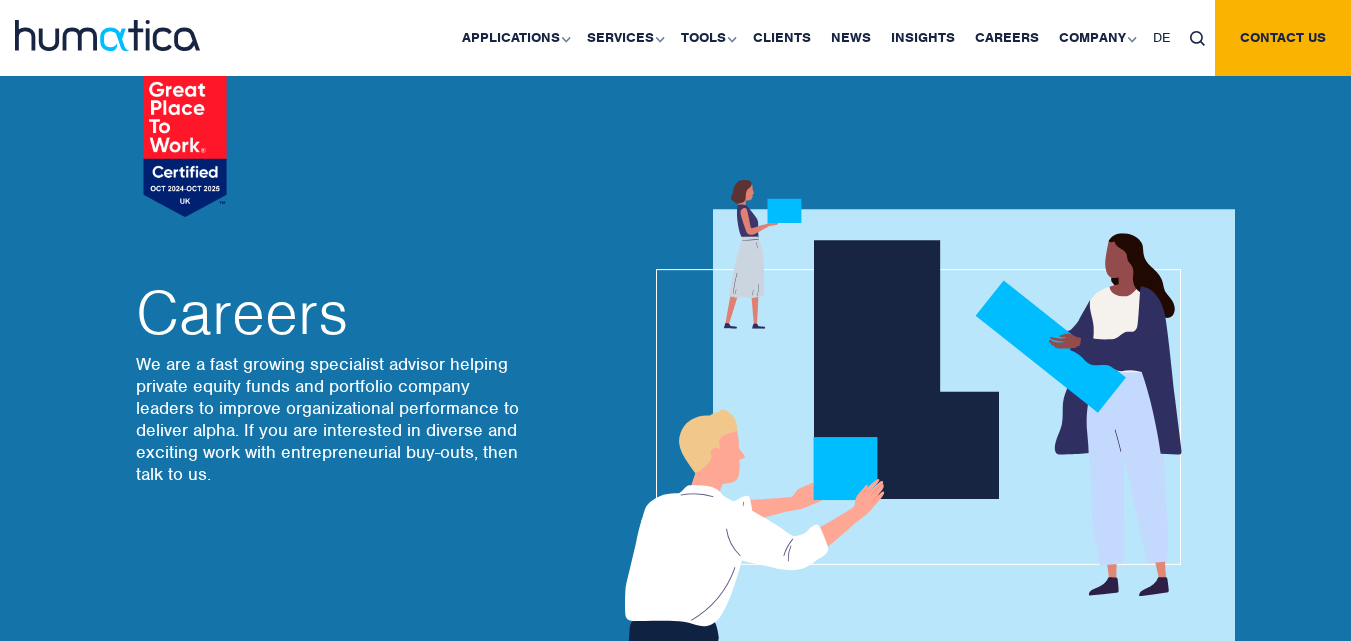 scroll, scrollTop: 0, scrollLeft: 0, axis: both 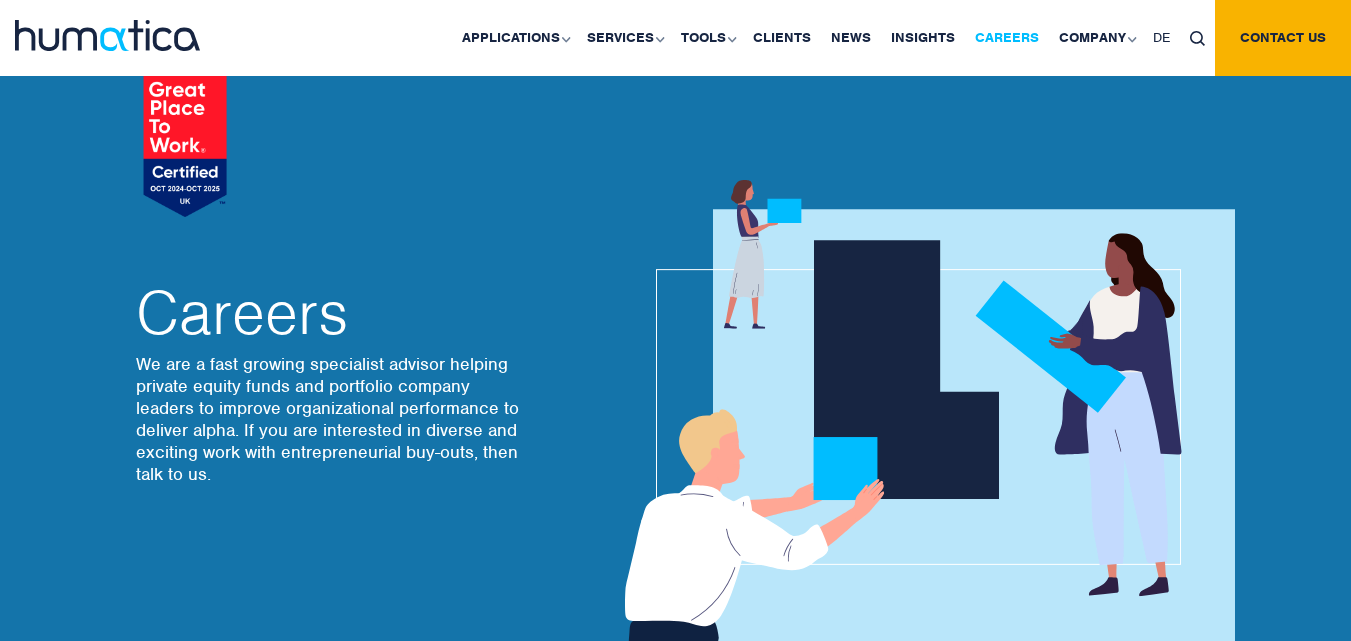 click on "Careers" at bounding box center (1007, 38) 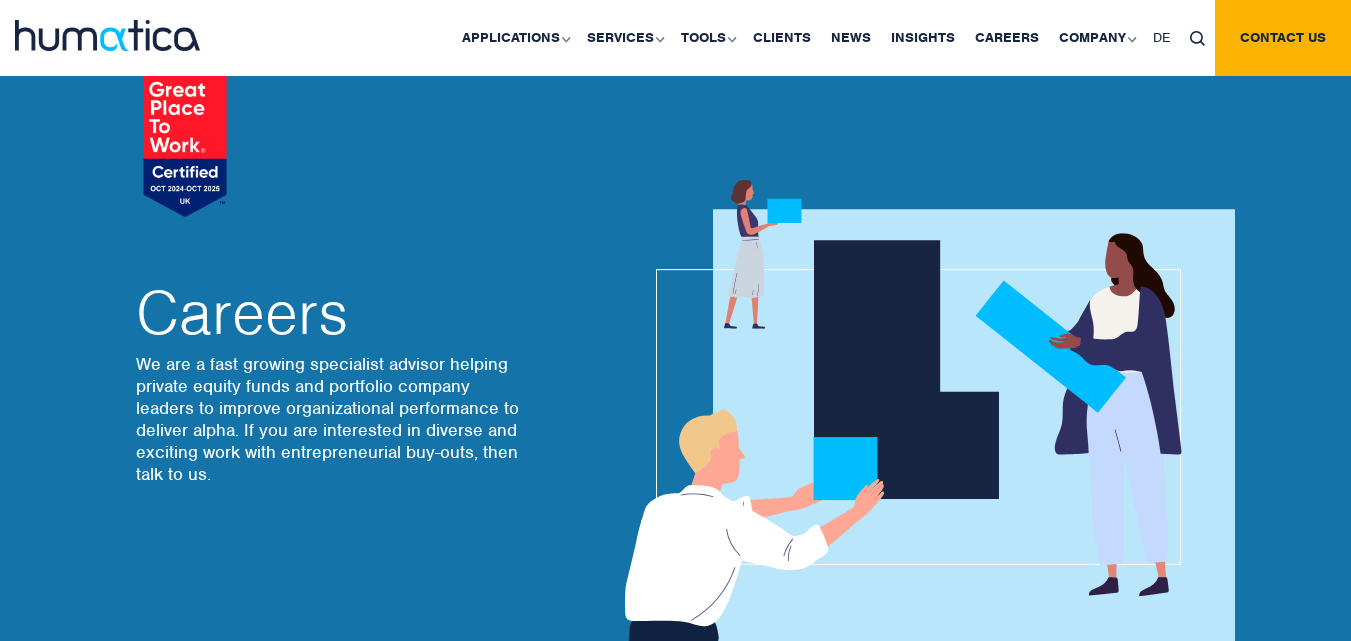scroll, scrollTop: 0, scrollLeft: 0, axis: both 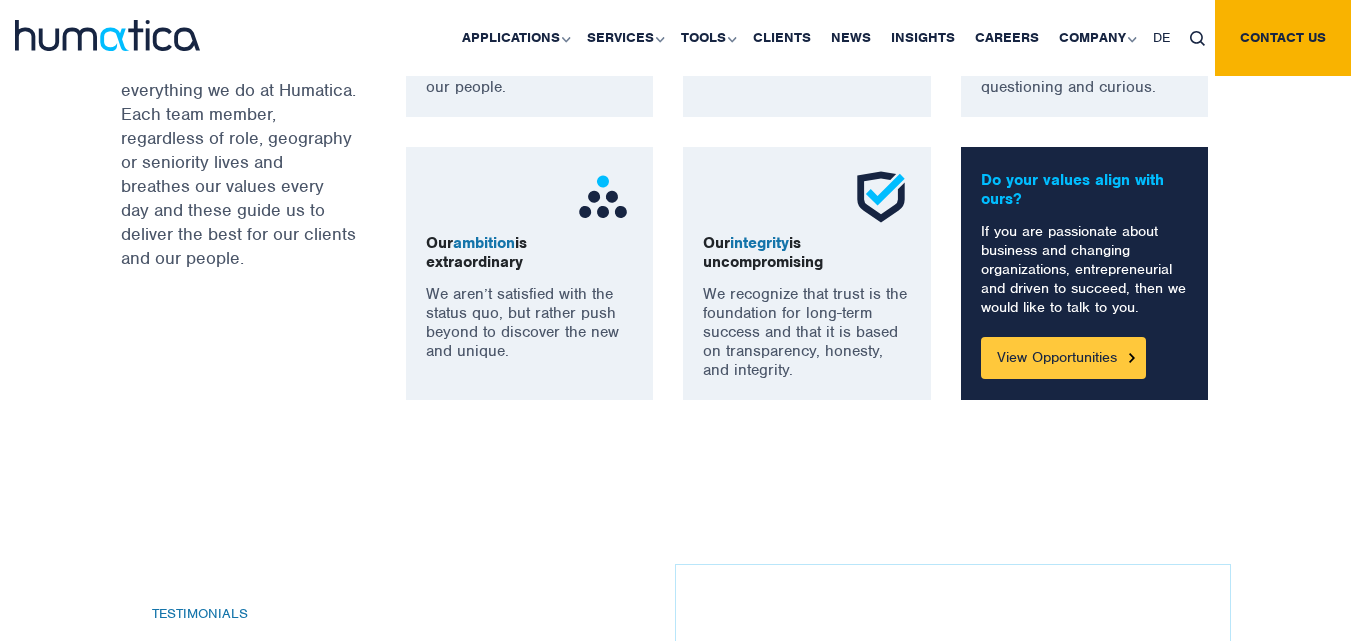 click on "View Opportunities" at bounding box center [1063, 358] 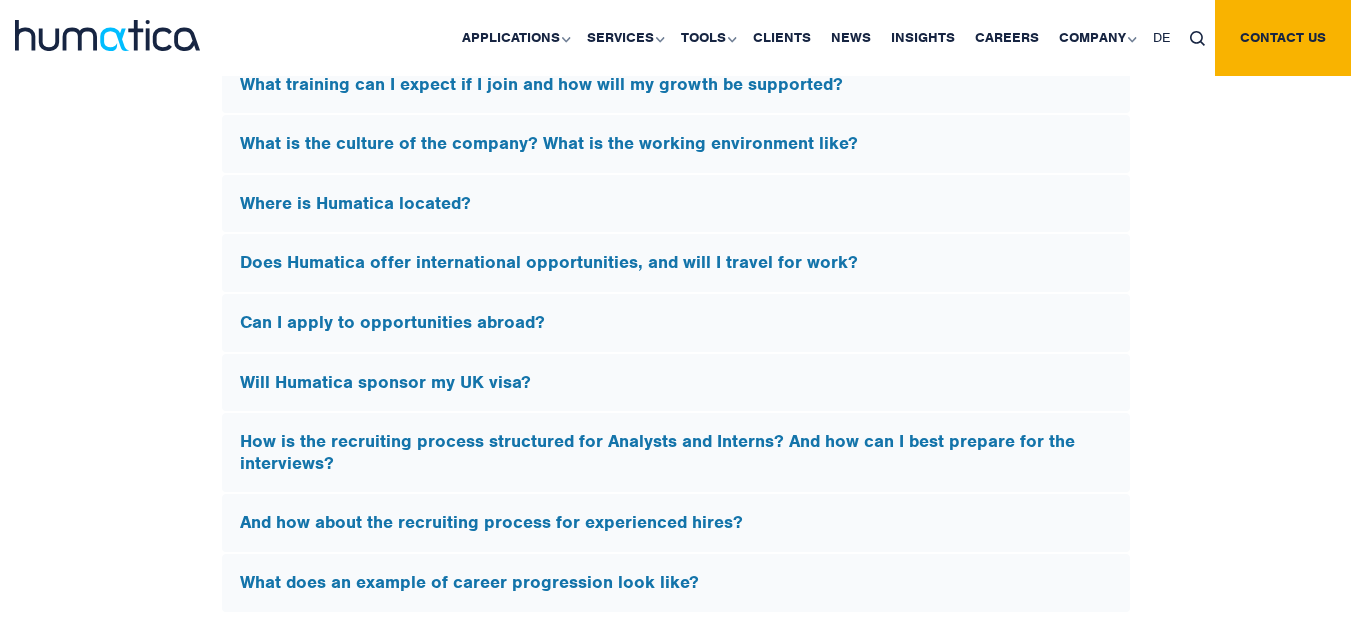 scroll, scrollTop: 6976, scrollLeft: 0, axis: vertical 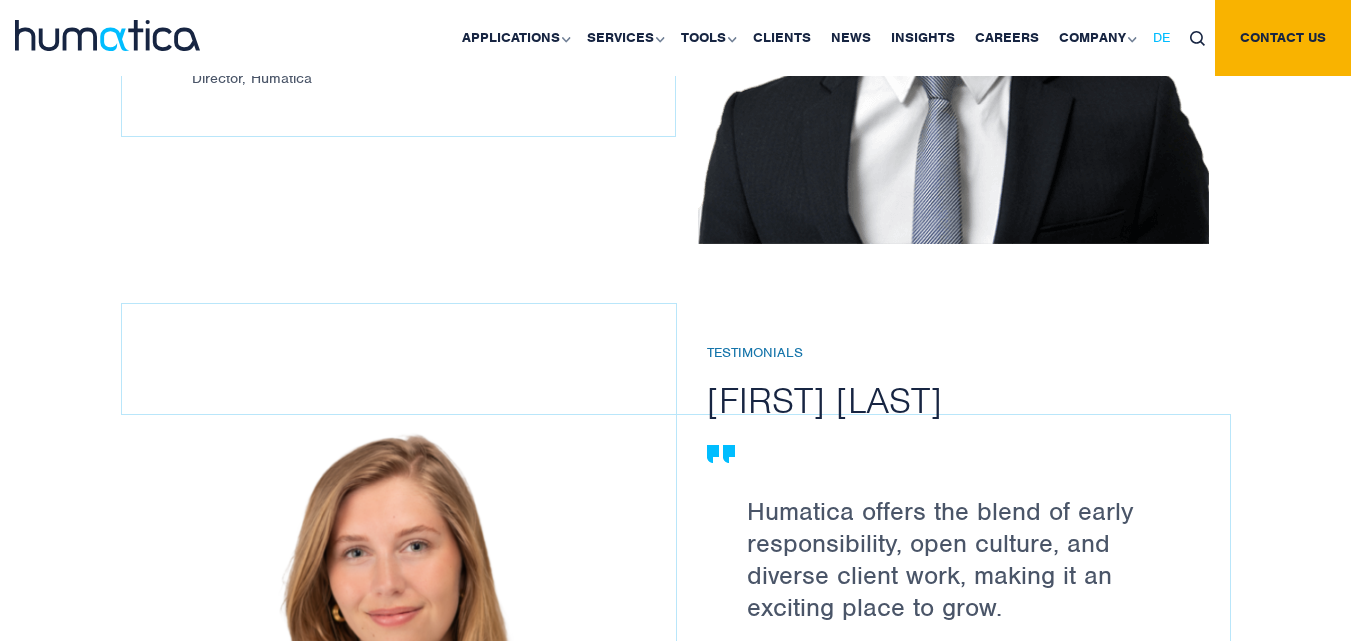 click on "DE" at bounding box center [1161, 37] 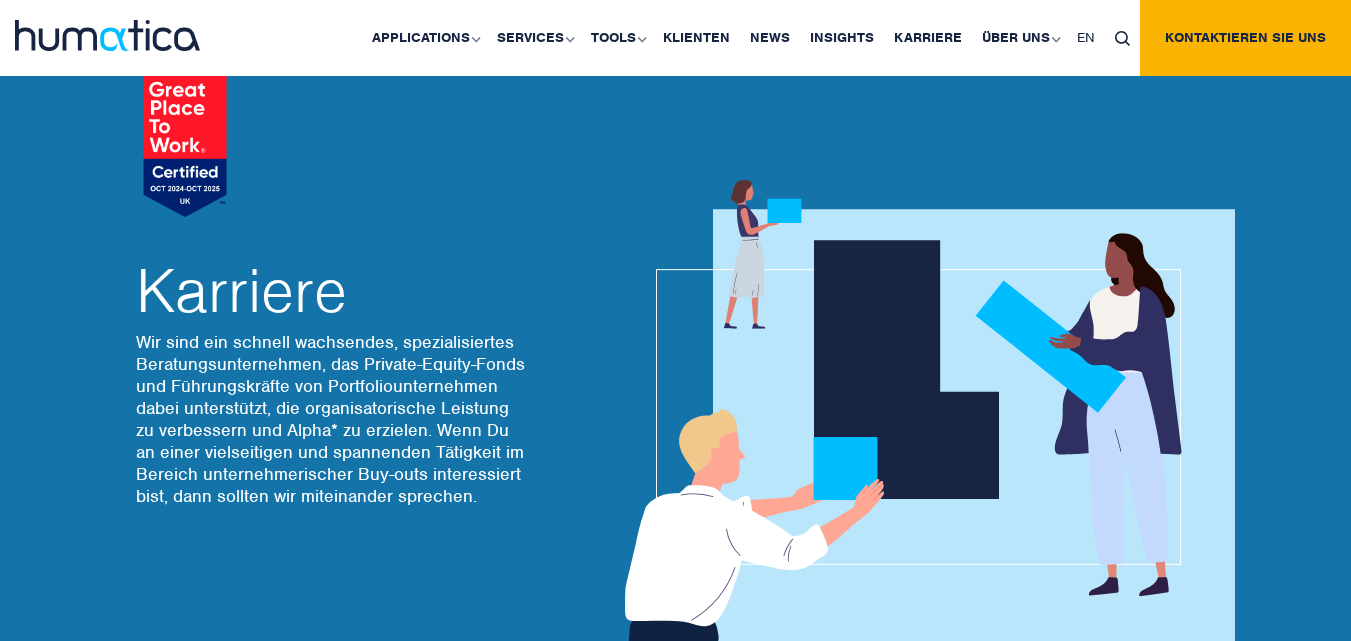 scroll, scrollTop: 0, scrollLeft: 0, axis: both 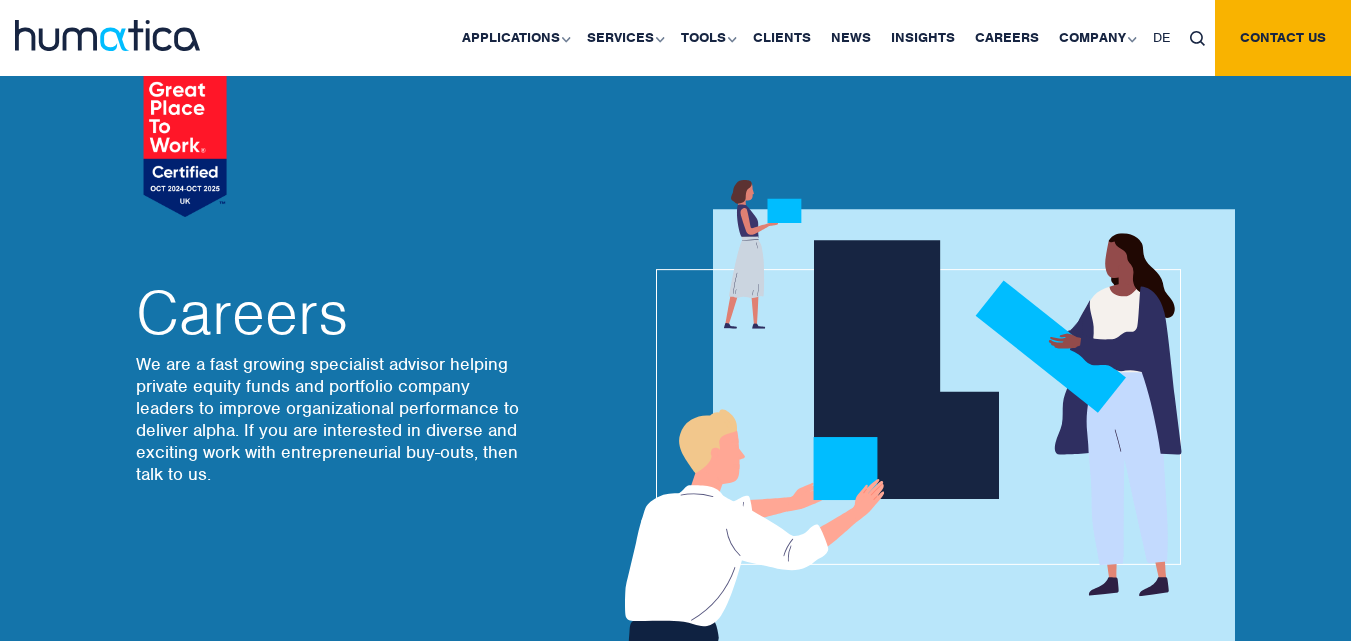 click at bounding box center [1197, 38] 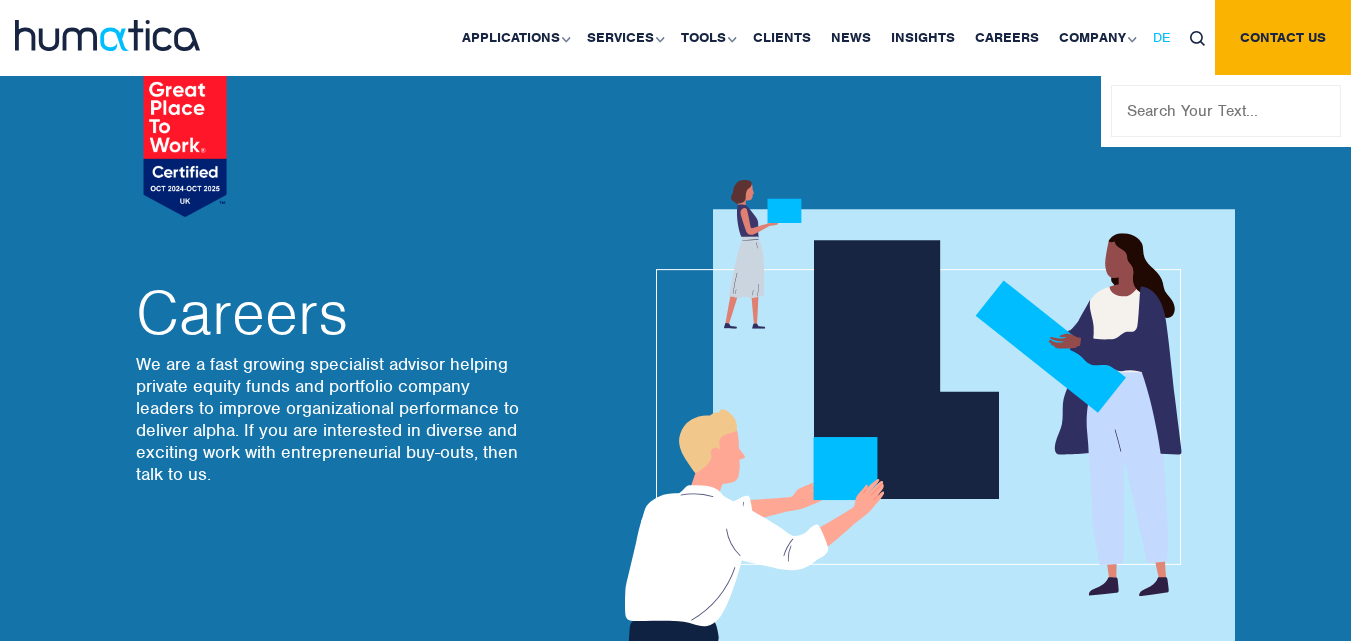 click on "DE" at bounding box center [1161, 37] 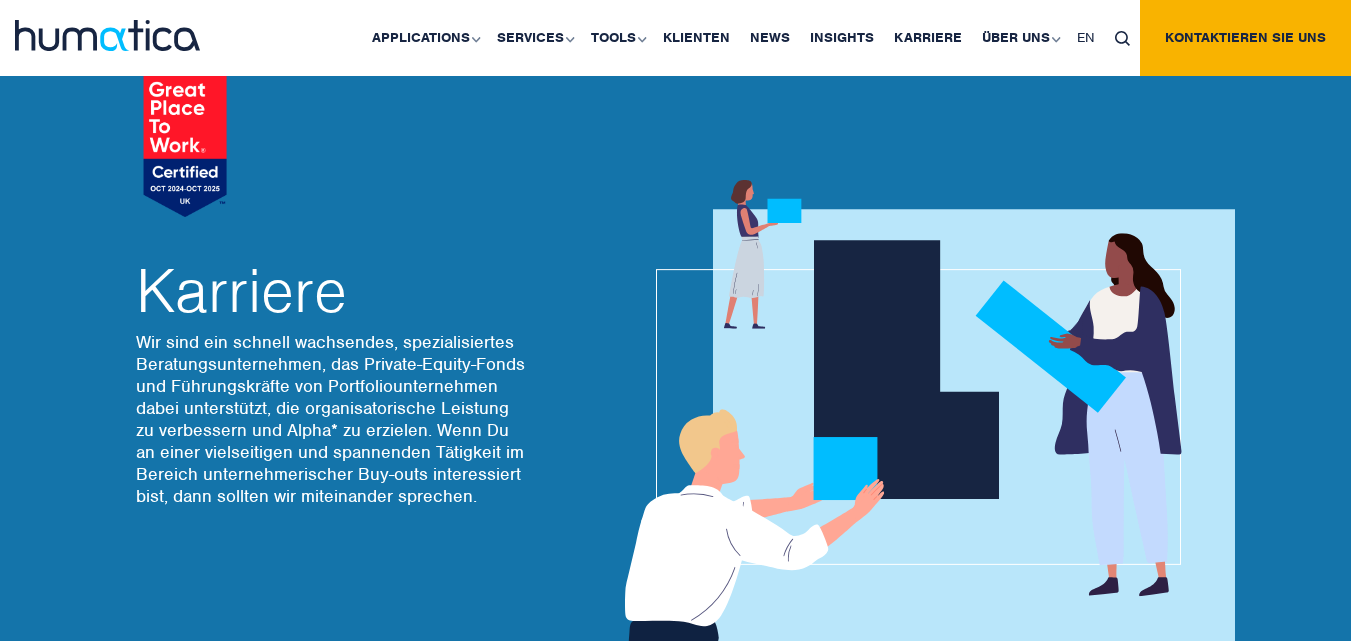 scroll, scrollTop: 0, scrollLeft: 0, axis: both 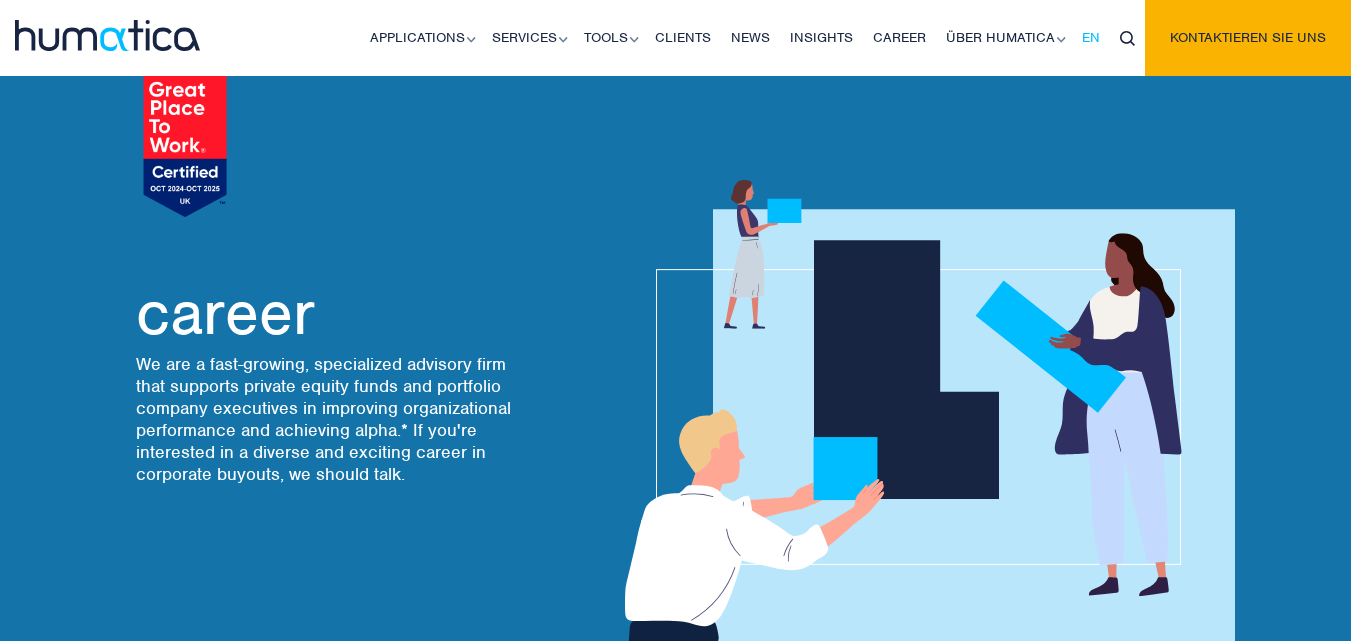 click on "EN" at bounding box center (1091, 37) 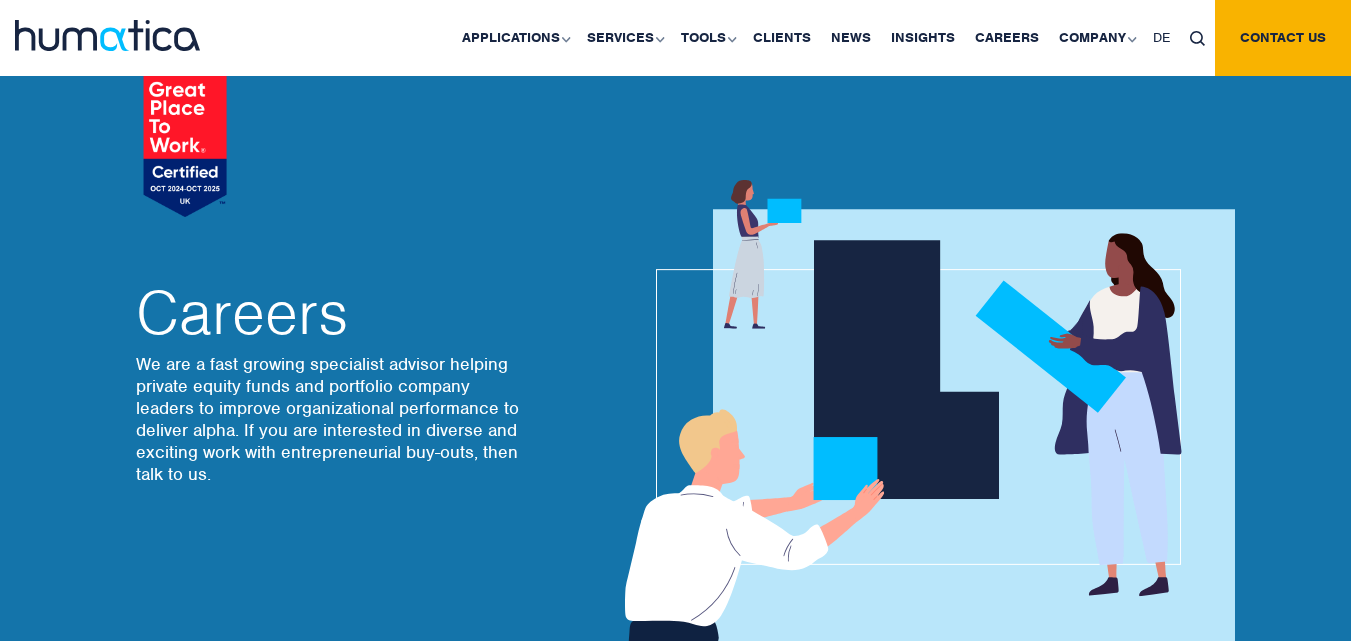 scroll, scrollTop: 0, scrollLeft: 0, axis: both 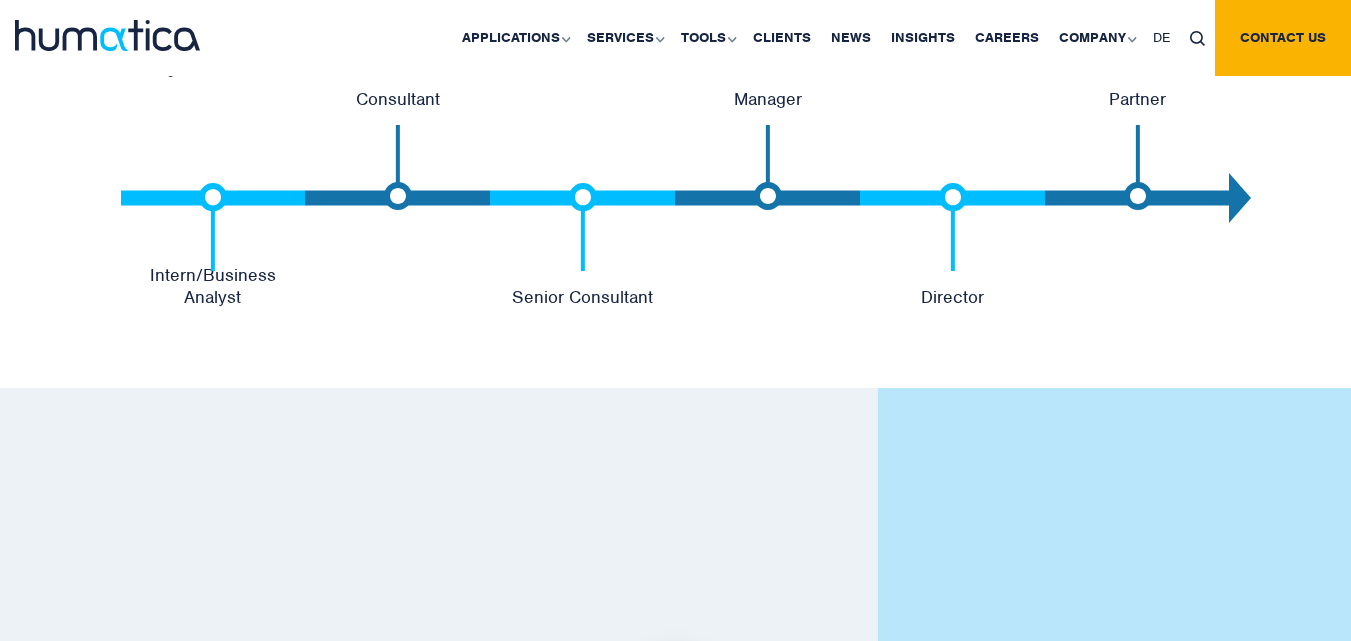 click at bounding box center [398, 167] 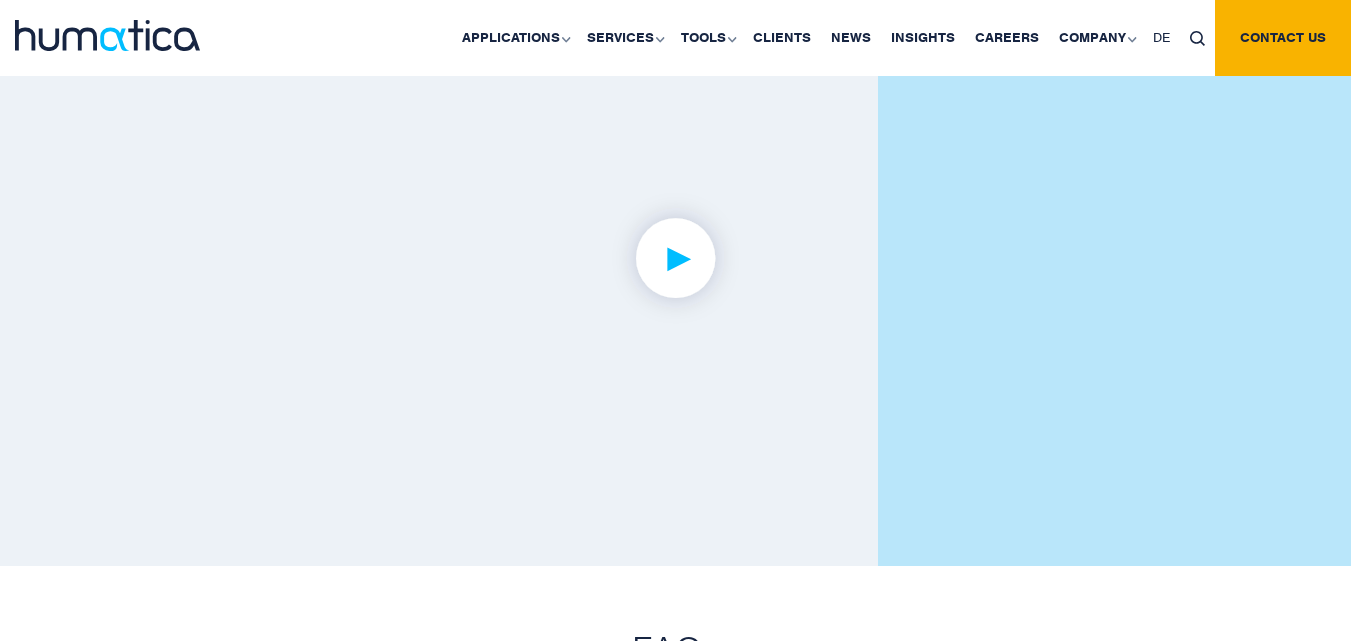 scroll, scrollTop: 4956, scrollLeft: 0, axis: vertical 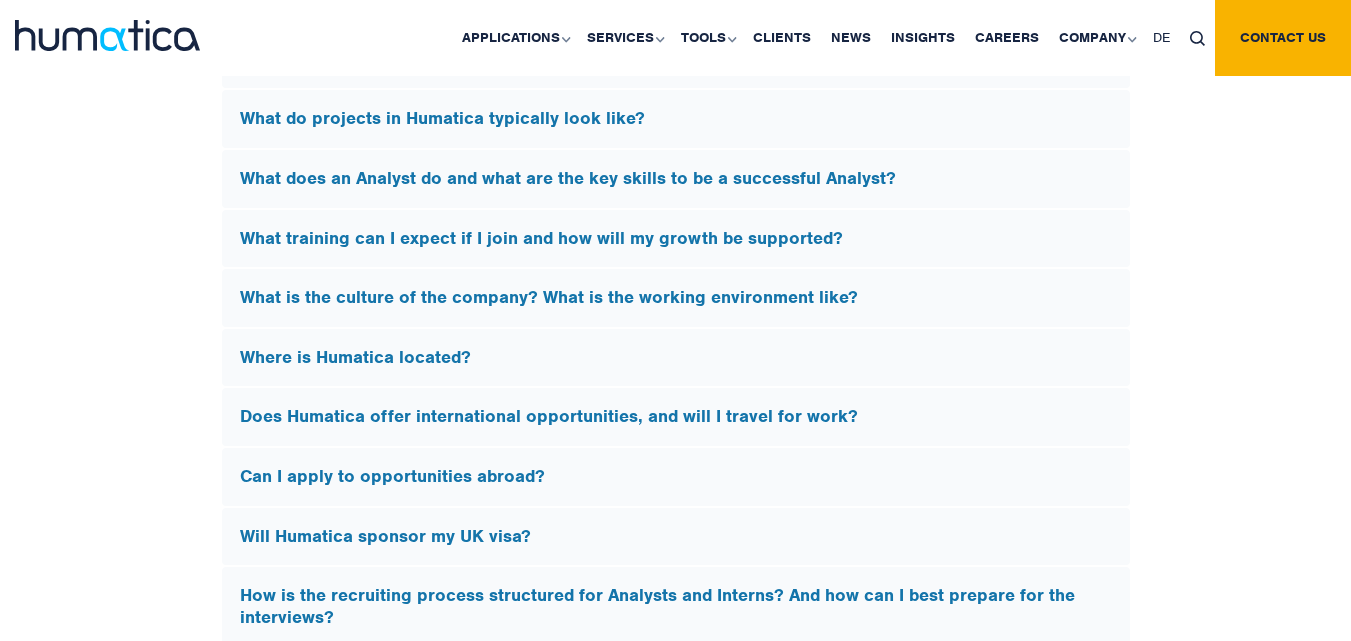 click on "Will Humatica sponsor my UK visa?" at bounding box center [676, 537] 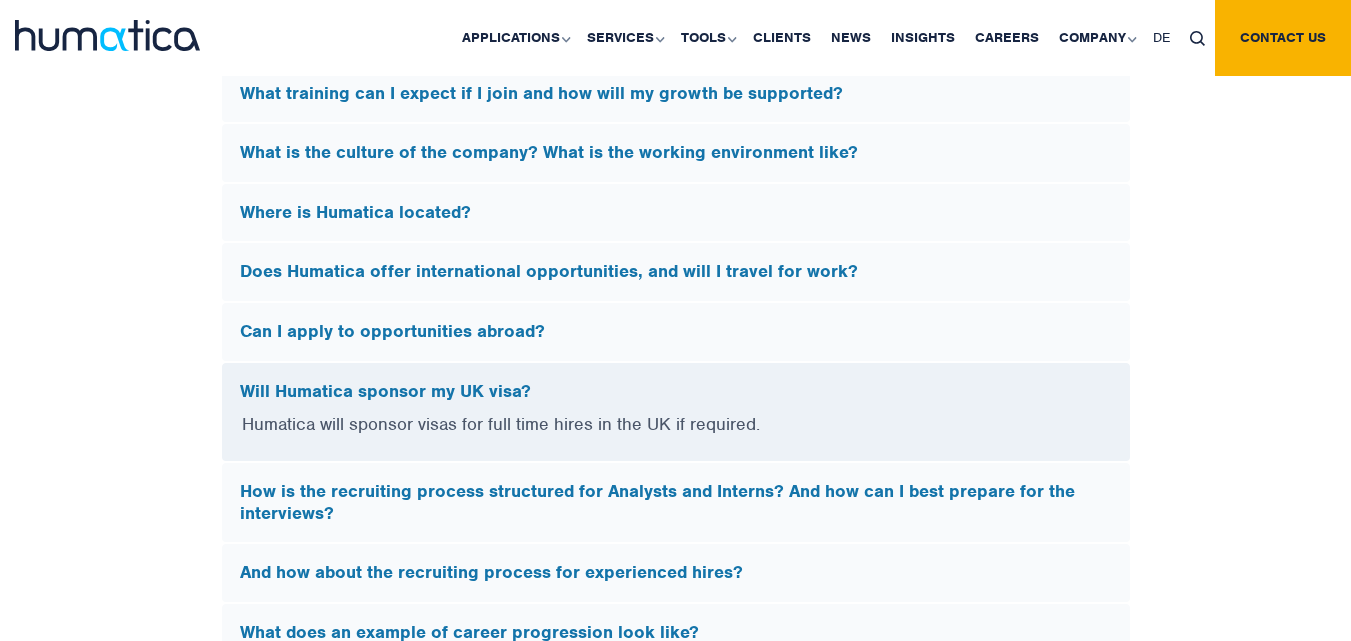scroll, scrollTop: 5602, scrollLeft: 0, axis: vertical 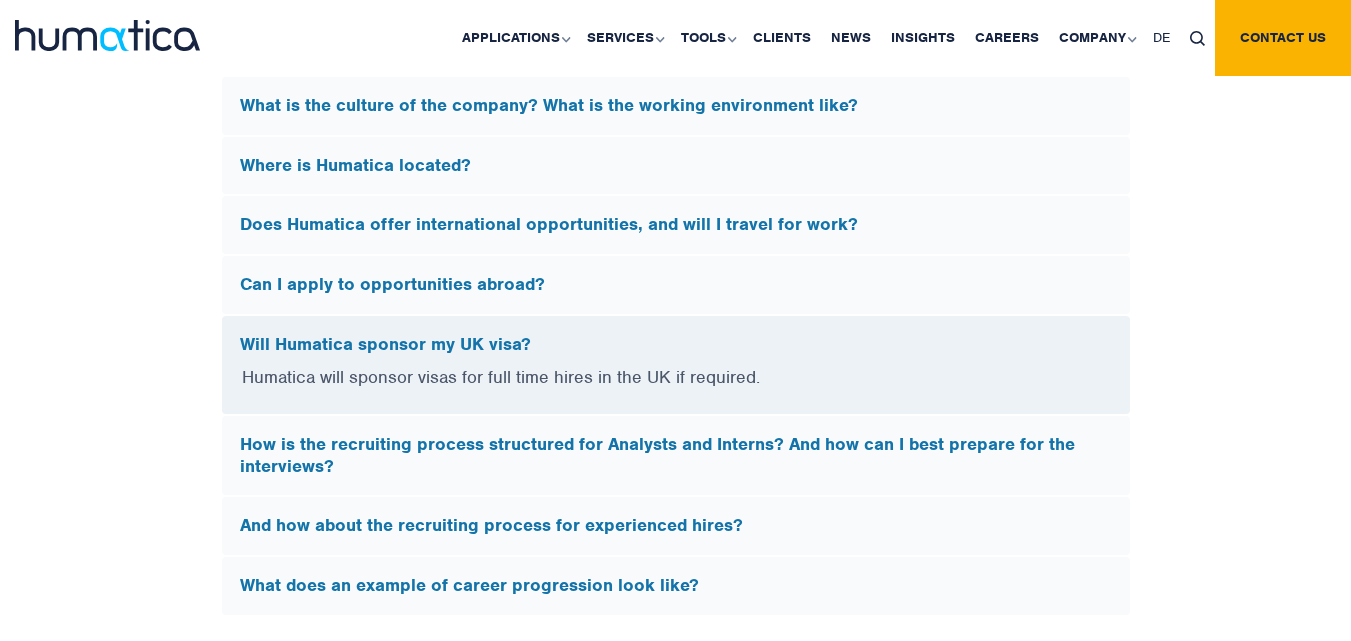 click on "How is the recruiting process structured for Analysts and Interns? And how can I best prepare for the interviews?" at bounding box center [676, 455] 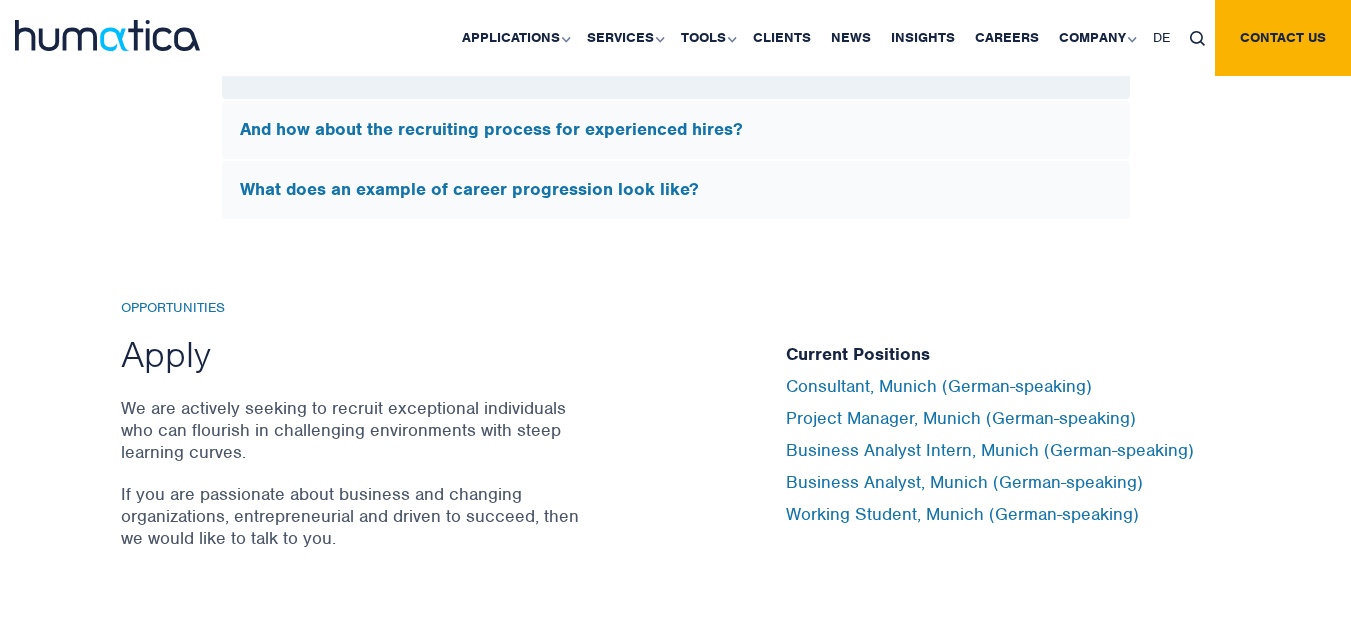 scroll, scrollTop: 6601, scrollLeft: 0, axis: vertical 